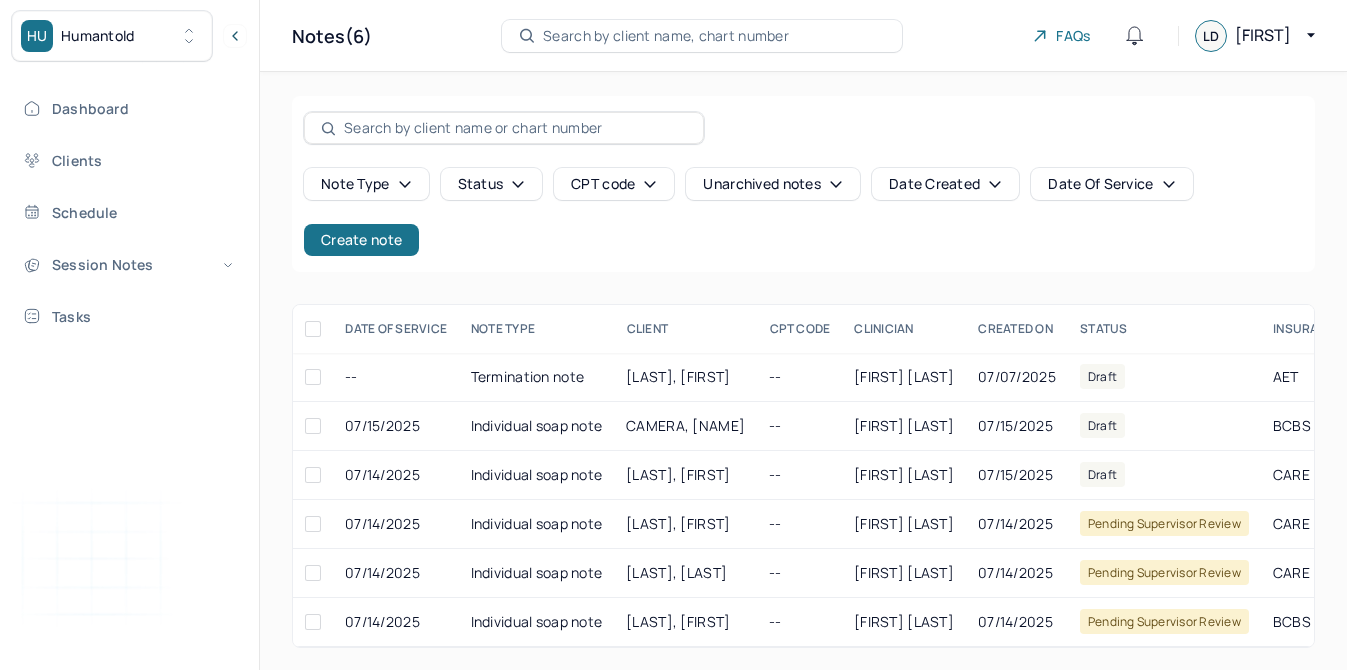 scroll, scrollTop: 0, scrollLeft: 0, axis: both 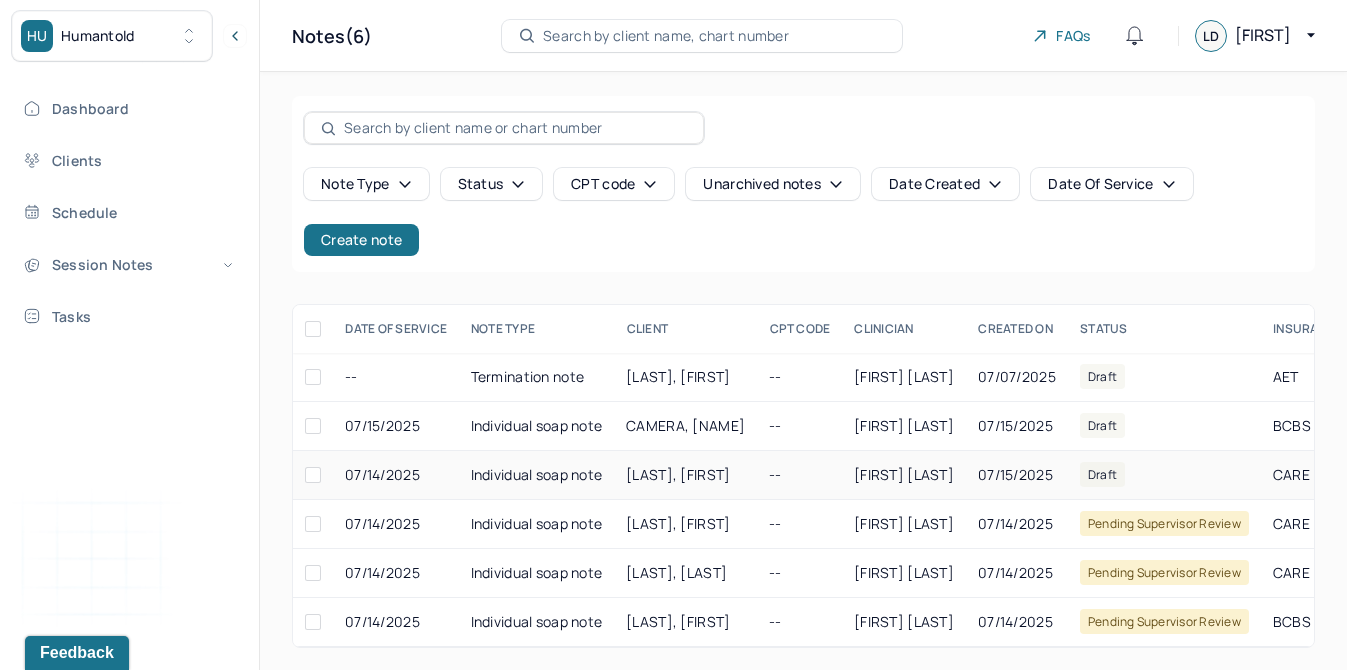 click on "Individual soap note" at bounding box center [537, 475] 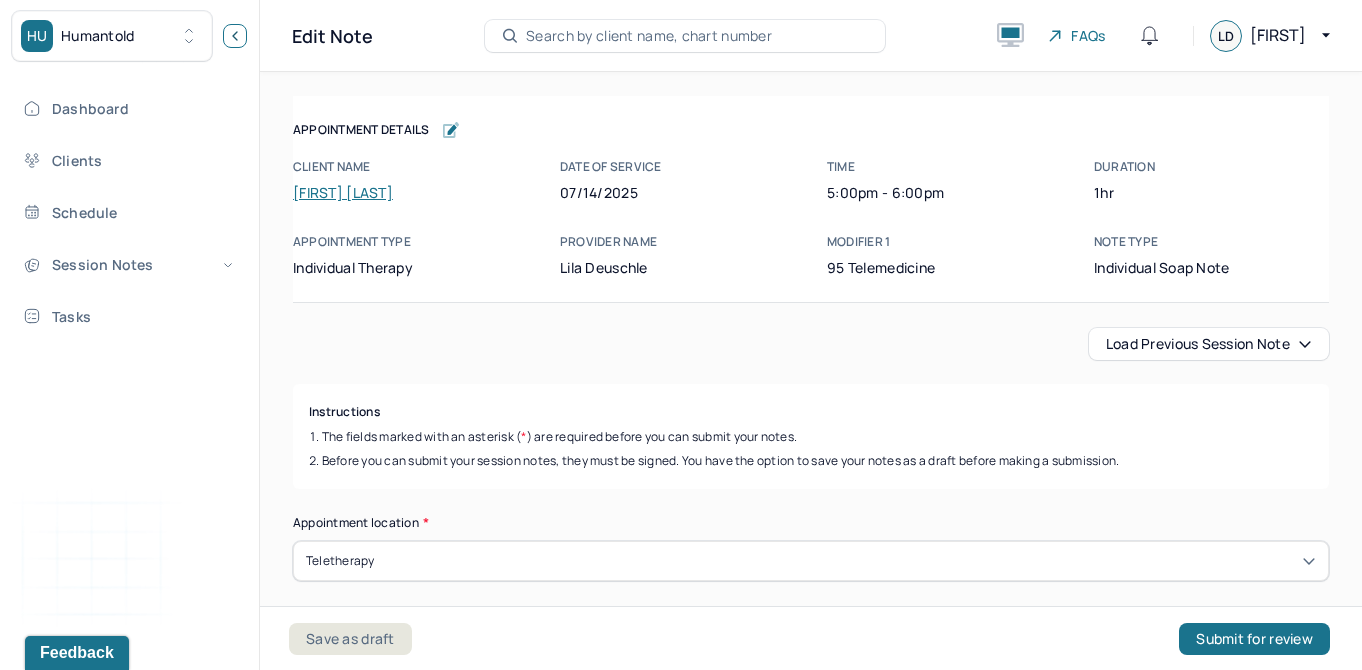 click at bounding box center (235, 36) 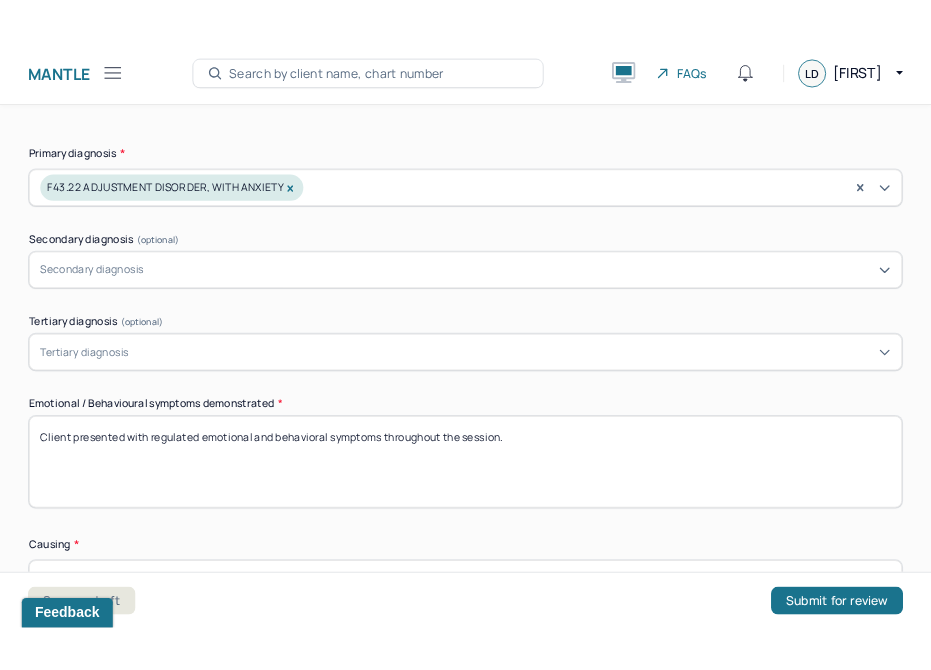 scroll, scrollTop: 751, scrollLeft: 0, axis: vertical 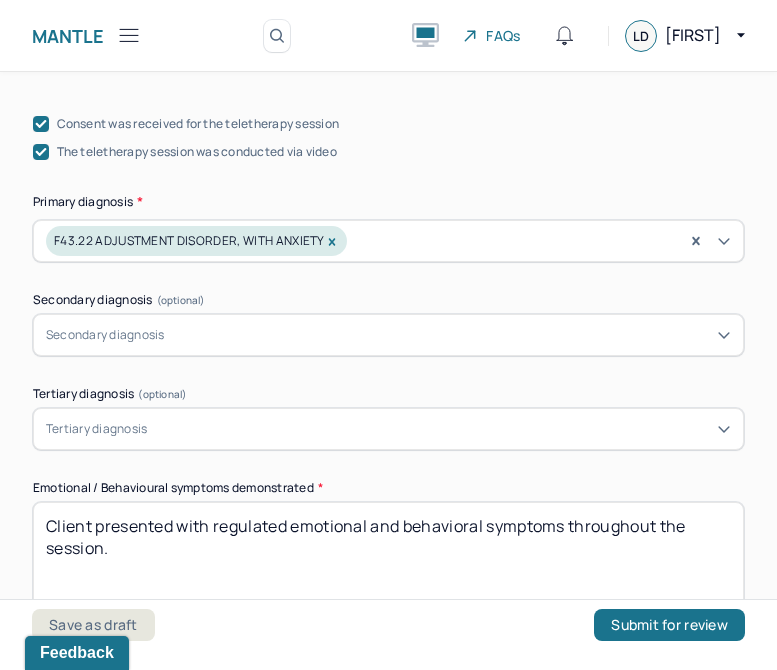 click on "Client presented with regulated emotional and behavioral symptoms throughout the session." at bounding box center (388, 554) 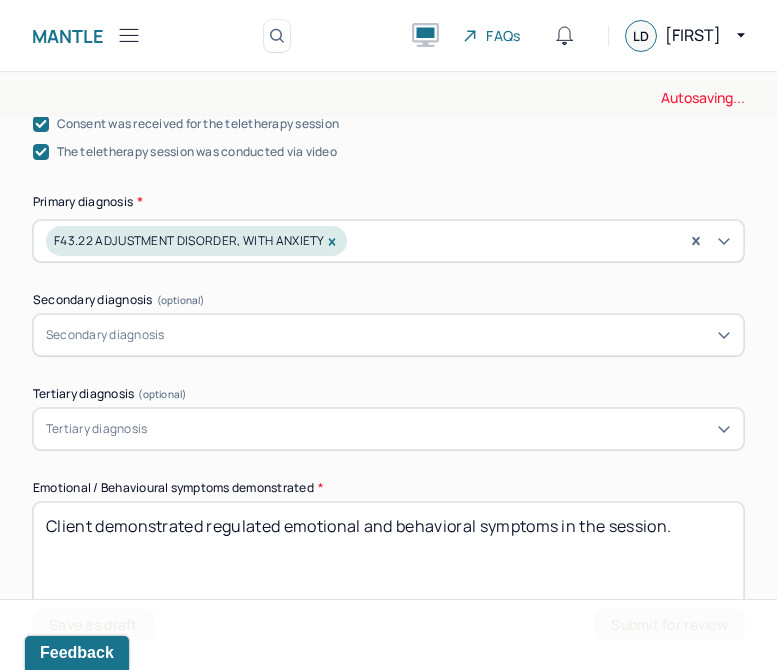 type on "Client demonstrated regulated emotional and behavioral symptoms in the session." 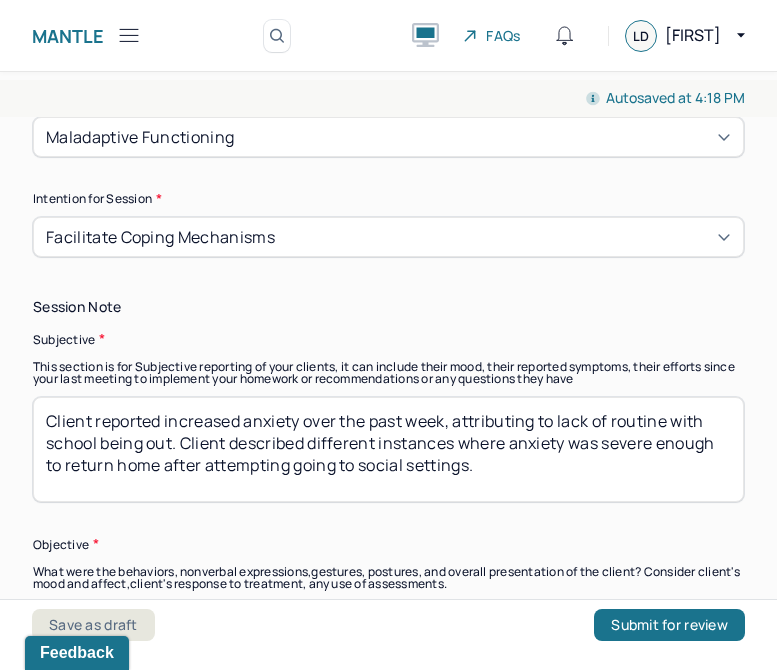 scroll, scrollTop: 1363, scrollLeft: 0, axis: vertical 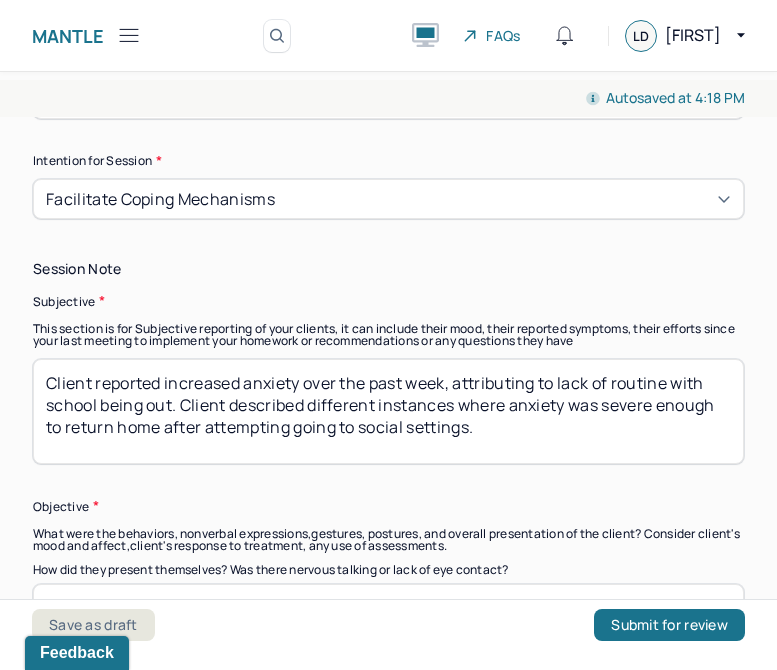 drag, startPoint x: 648, startPoint y: 442, endPoint x: 128, endPoint y: 335, distance: 530.89453 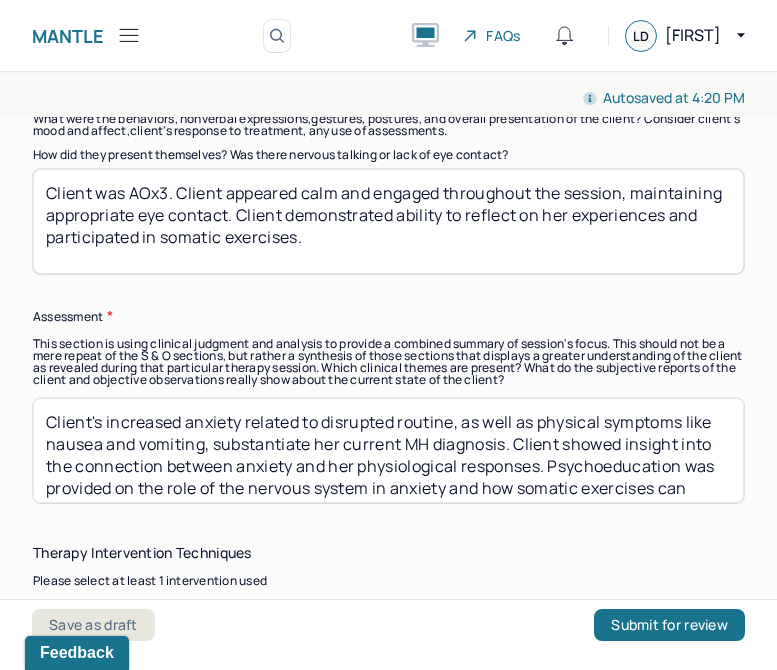 scroll, scrollTop: 1780, scrollLeft: 0, axis: vertical 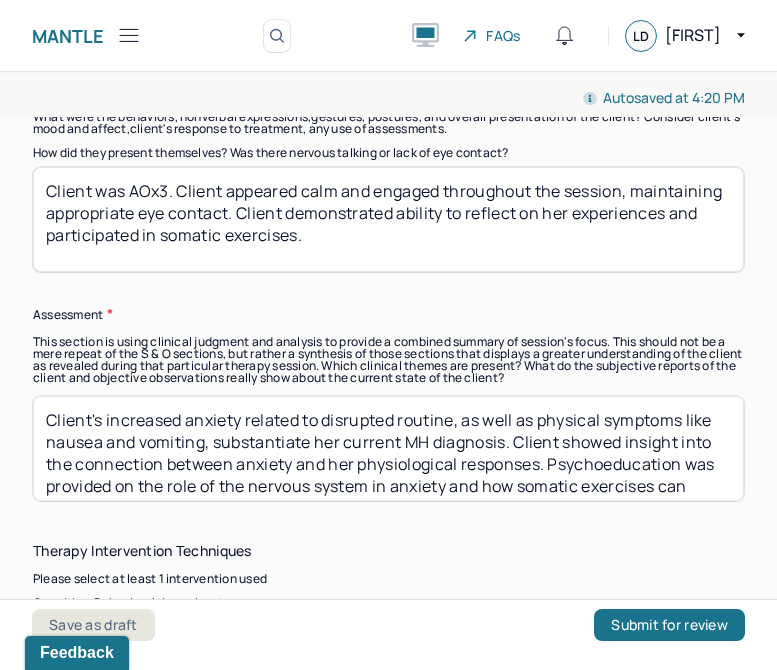type on "Client reported experiencing high levels of anxiety but noted feeling proud of her ability to go out despite the discomfort. Client shared that using coping strategies from the previous session helped her build confidence in managing these anxious episodes." 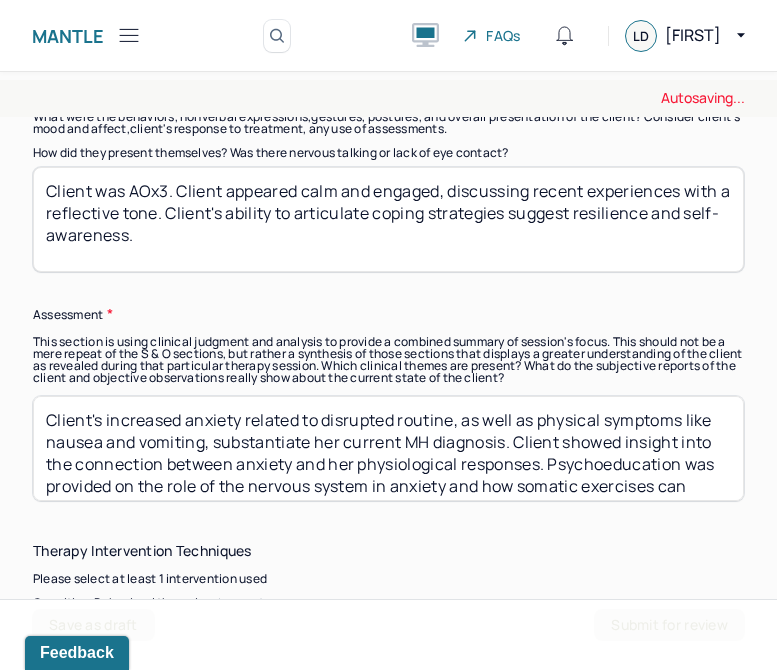 type on "Client was AOx3. Client appeared calm and engaged, discussing recent experiences with a reflective tone. Client's ability to articulate coping strategies suggest resilience and self-awareness." 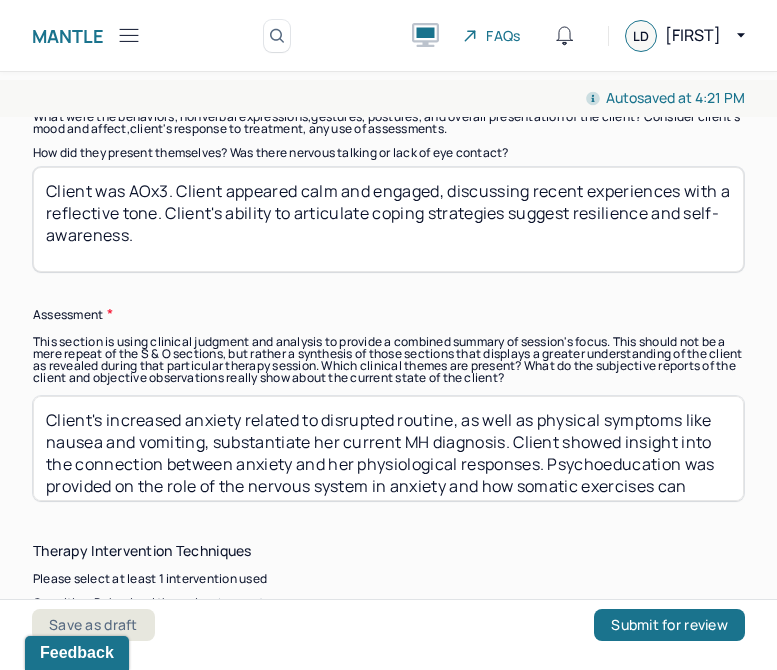 scroll, scrollTop: 53, scrollLeft: 0, axis: vertical 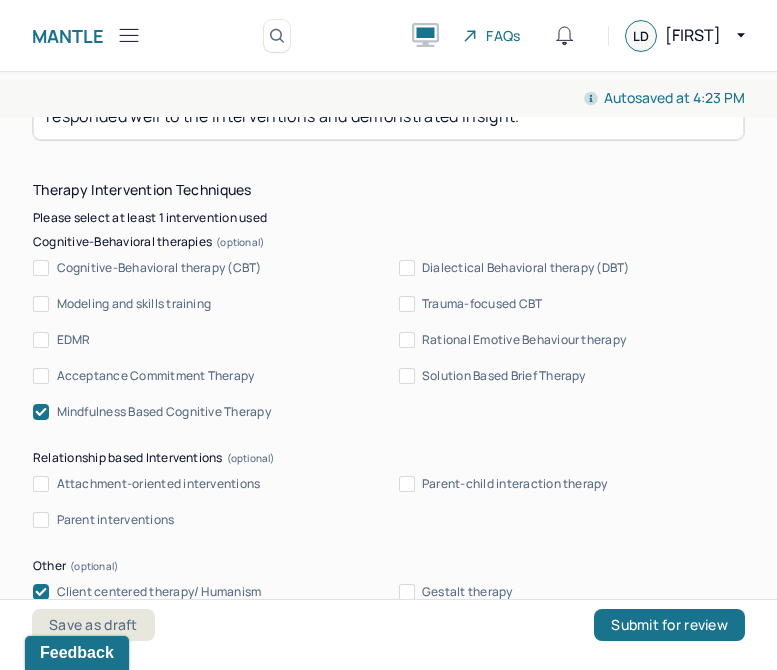 type on "Client continues to present with symptoms consistent with current MH diagnosis. CBT techniques were used in session, such as cognitive restructuring and guided exposure planning to reinforce coping skills and challenge anxious thought patterns. Client responded well to the interventions and demonstrated insight." 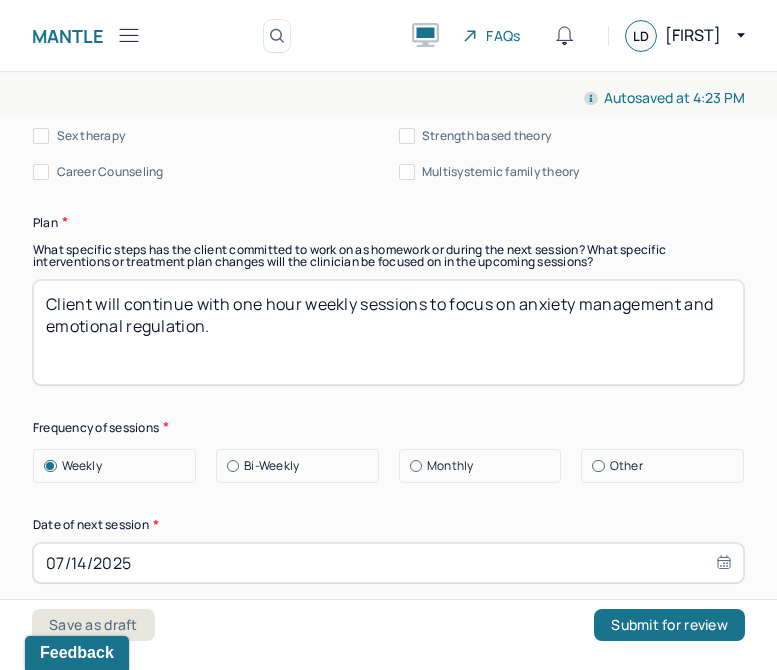 scroll, scrollTop: 2778, scrollLeft: 0, axis: vertical 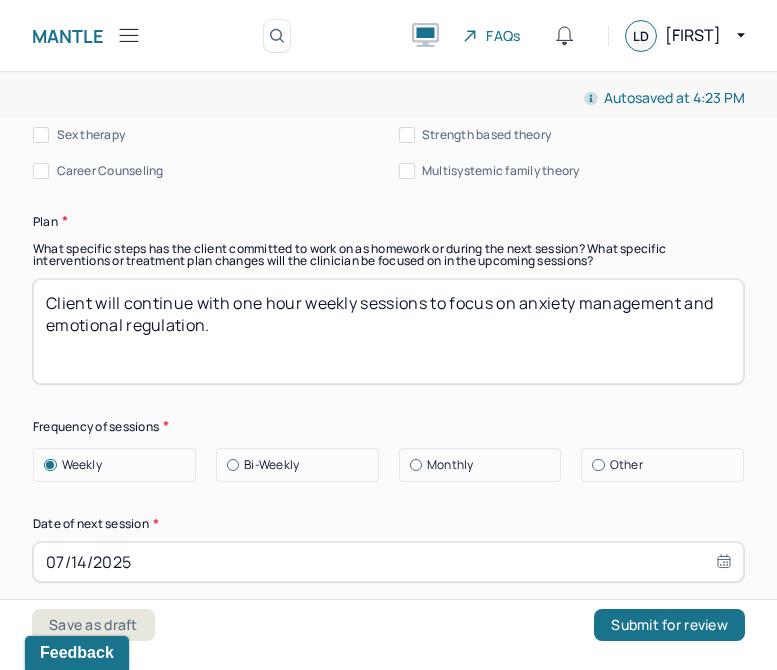 drag, startPoint x: 255, startPoint y: 369, endPoint x: 37, endPoint y: 277, distance: 236.61783 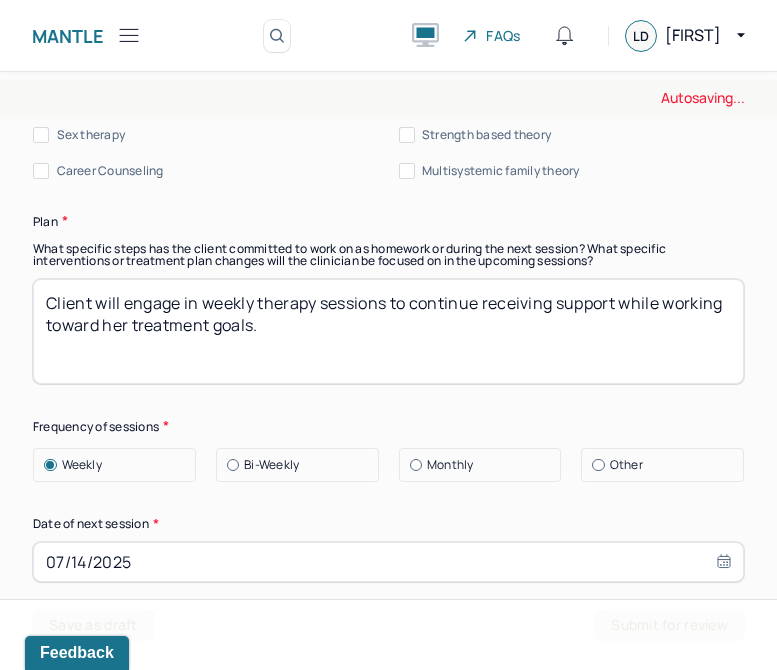 scroll, scrollTop: 2883, scrollLeft: 0, axis: vertical 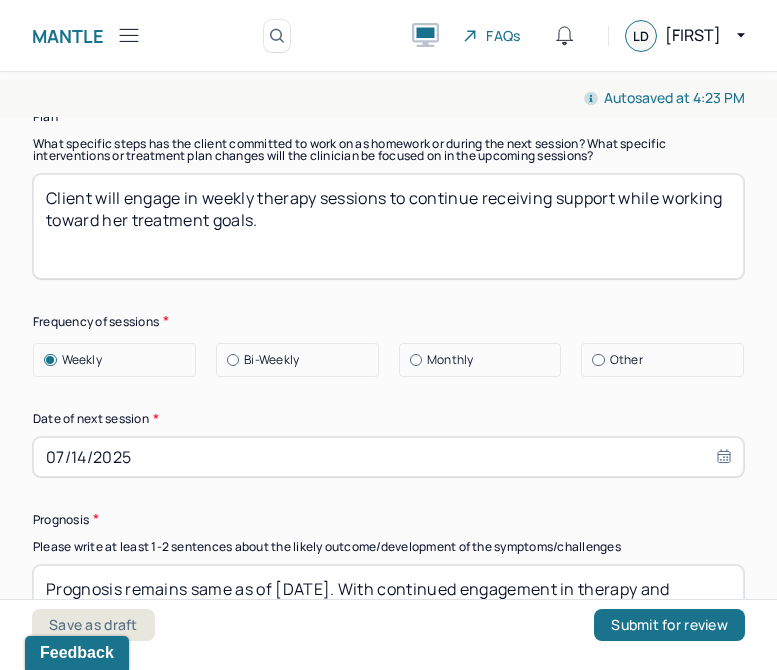type on "Client will engage in weekly therapy sessions to continue receiving support while working toward her treatment goals." 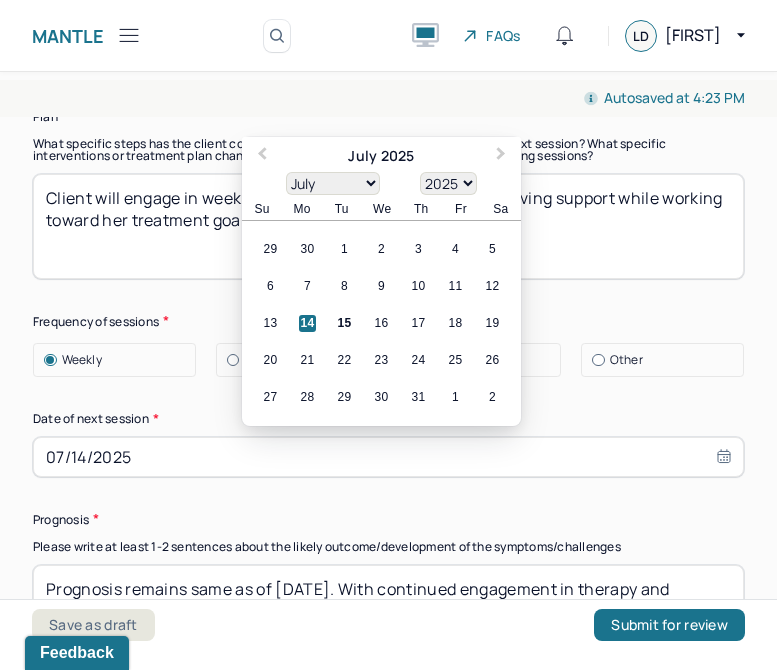 click on "07/14/2025" at bounding box center (388, 457) 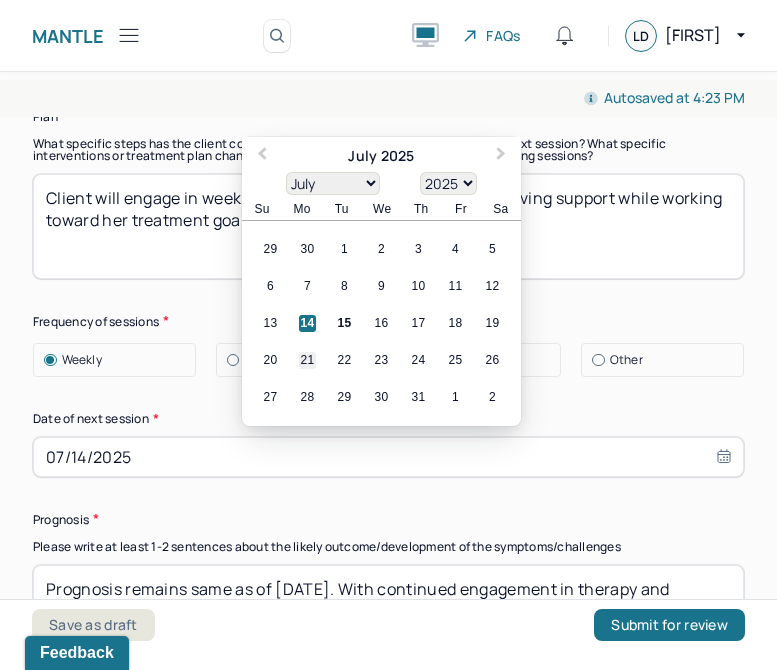 click on "21" at bounding box center [307, 360] 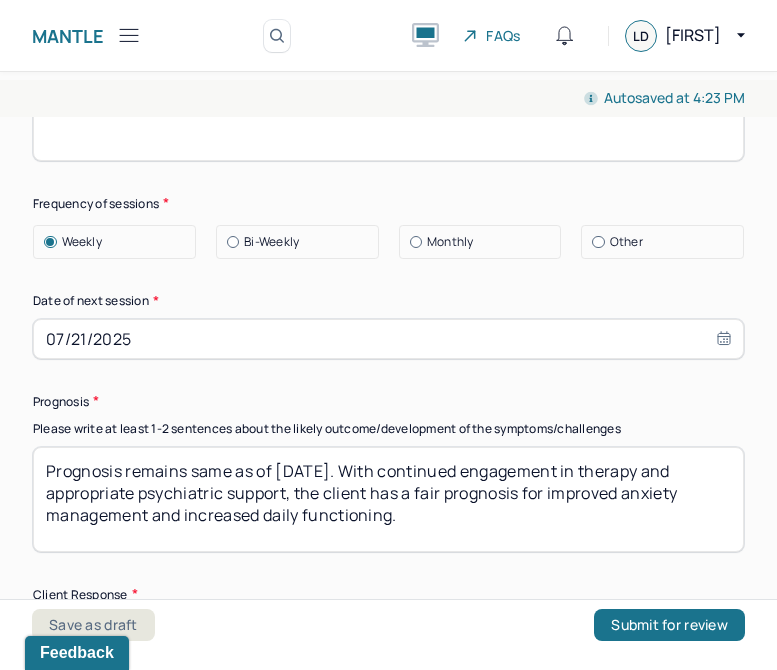 scroll, scrollTop: 3005, scrollLeft: 0, axis: vertical 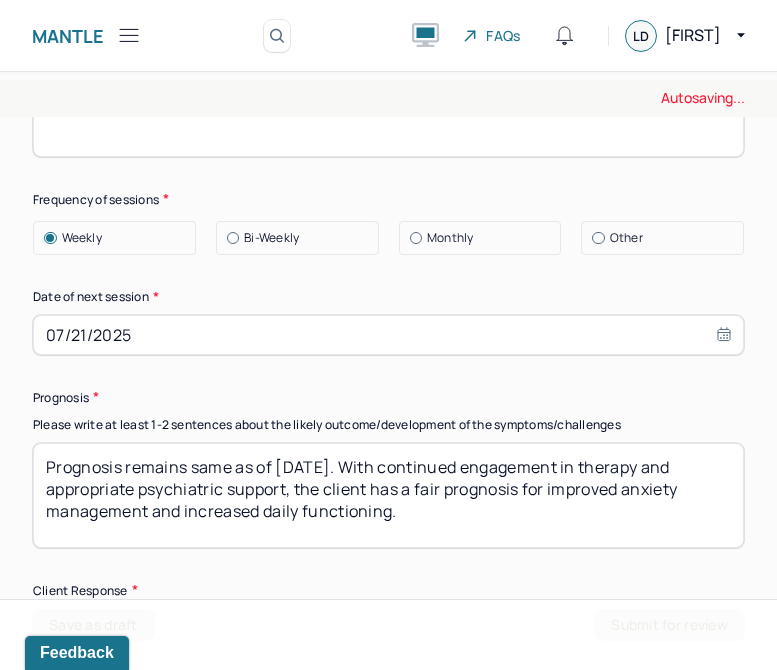 click on "Prognosis remains same as of [DATE]. With continued engagement in therapy and appropriate psychiatric support, the client has a fair prognosis for improved anxiety management and increased daily functioning." at bounding box center [388, 495] 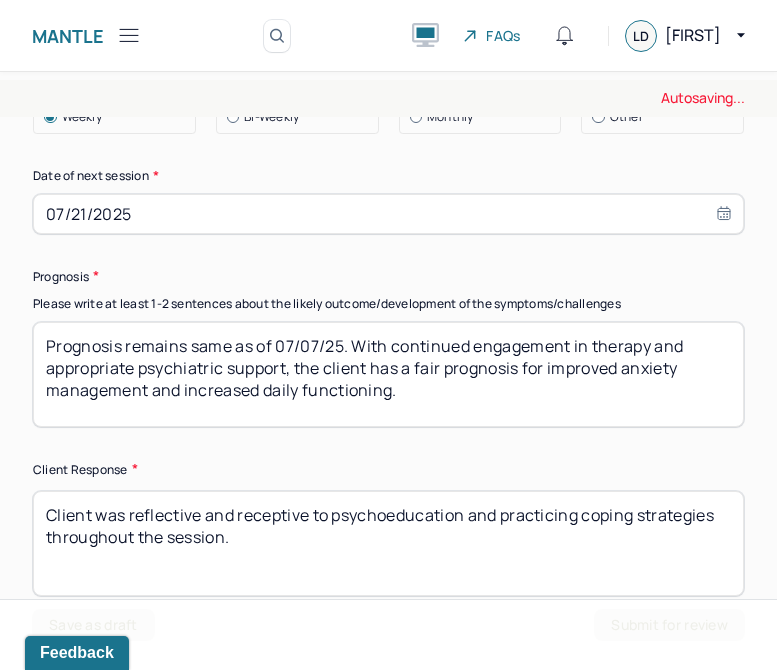 scroll, scrollTop: 3154, scrollLeft: 0, axis: vertical 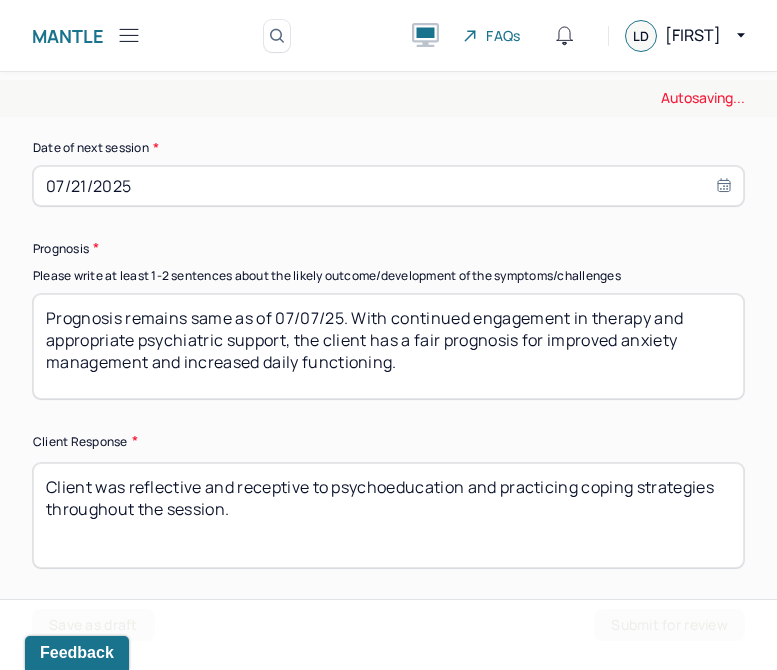 type on "Prognosis remains same as of 07/07/25. With continued engagement in therapy and appropriate psychiatric support, the client has a fair prognosis for improved anxiety management and increased daily functioning." 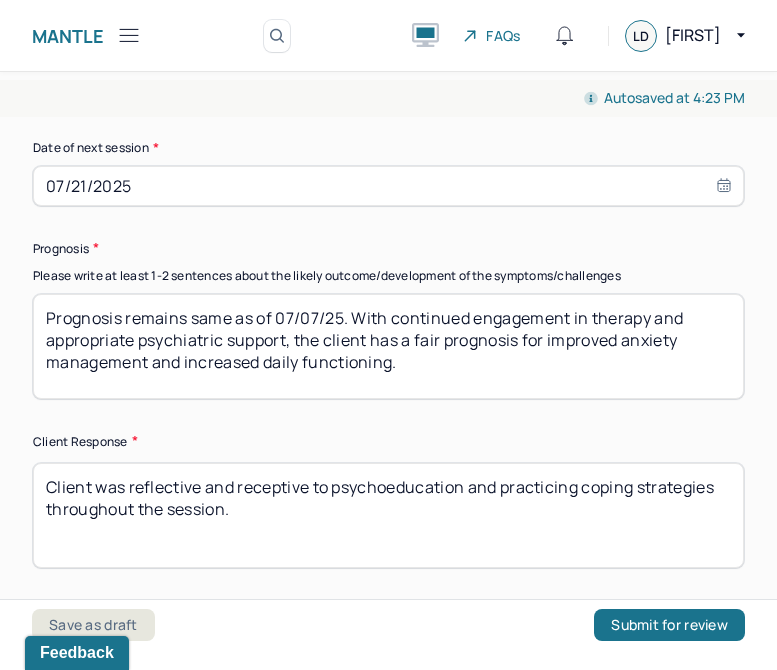 drag, startPoint x: 387, startPoint y: 517, endPoint x: 0, endPoint y: 437, distance: 395.18225 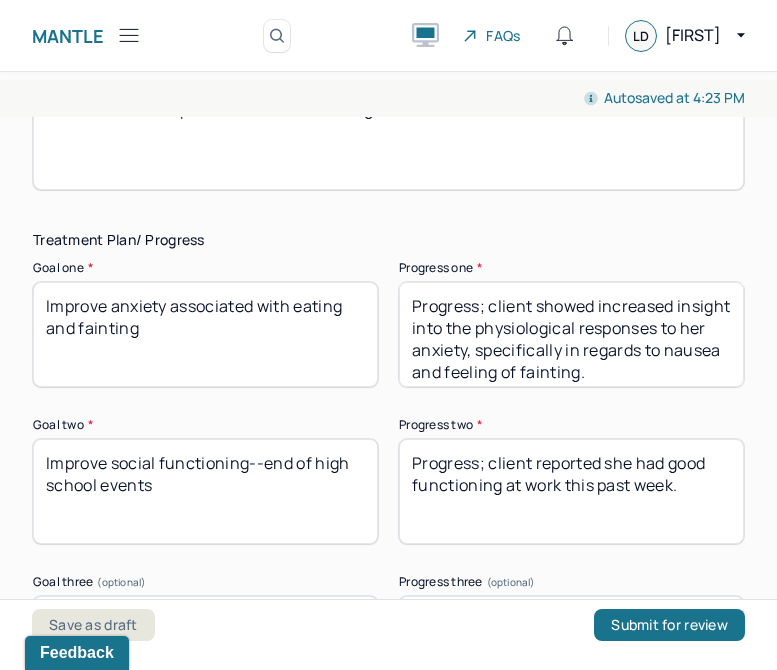 scroll, scrollTop: 3535, scrollLeft: 0, axis: vertical 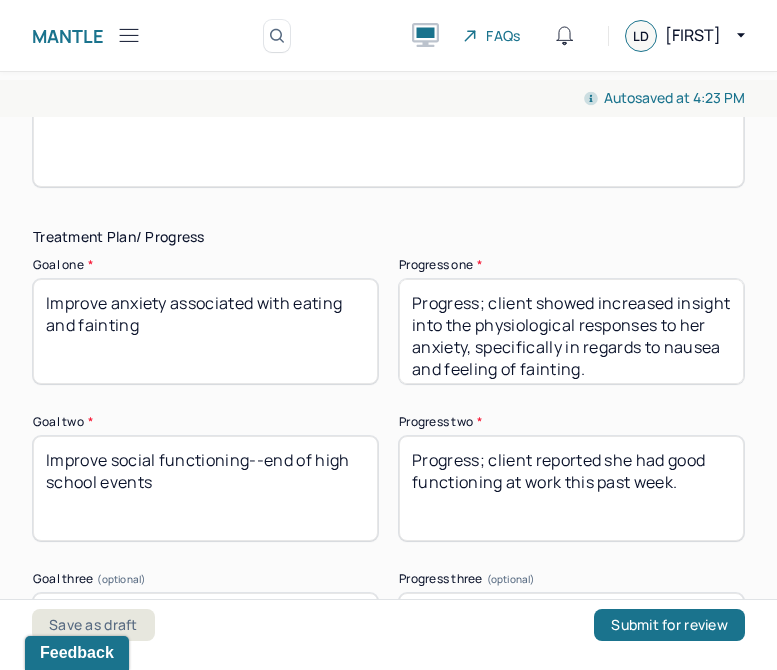 type on "Client remained open and reflective throughout the session." 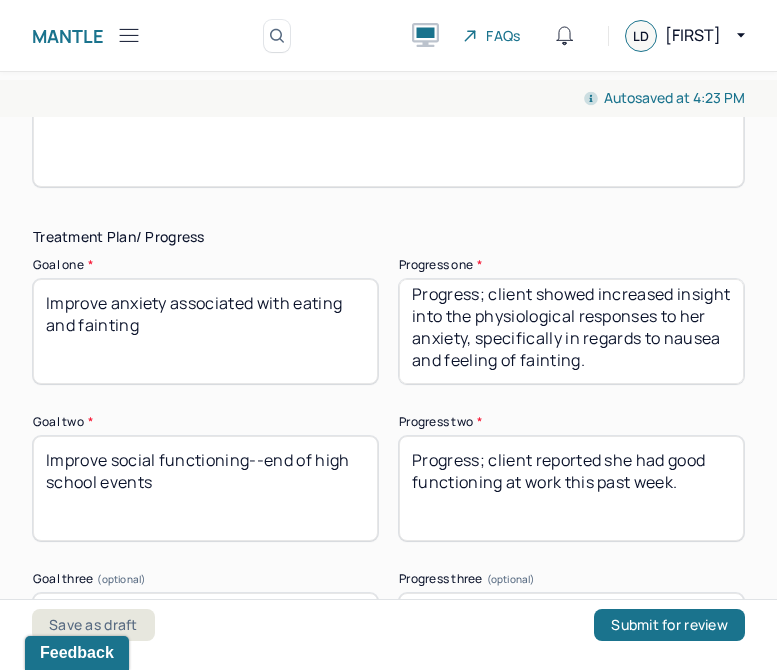 scroll, scrollTop: 0, scrollLeft: 0, axis: both 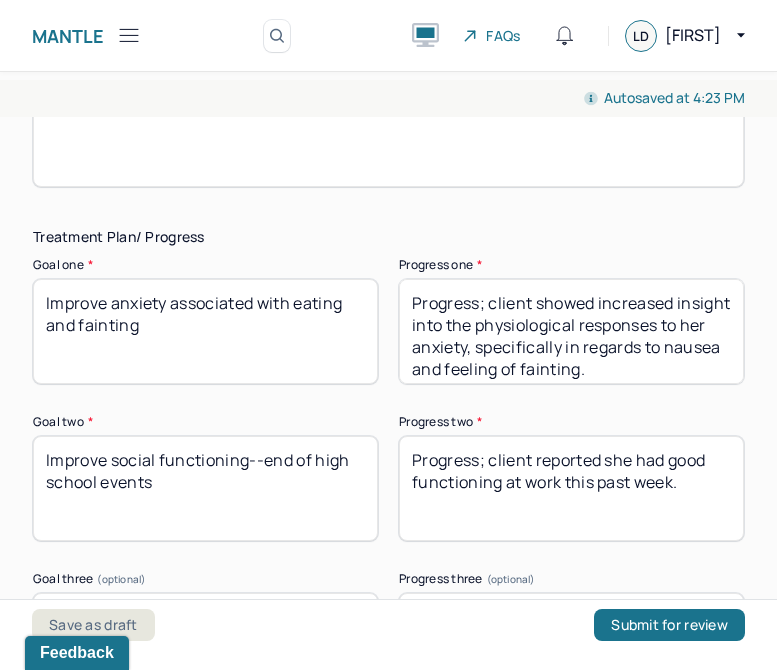 drag, startPoint x: 693, startPoint y: 374, endPoint x: 484, endPoint y: 299, distance: 222.04955 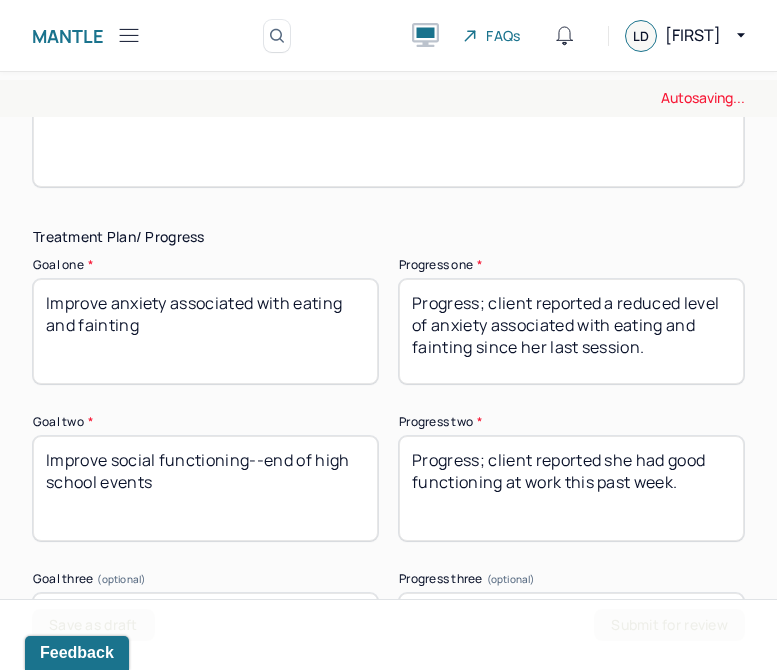 type on "Progress; client reported a reduced level of anxiety associated with eating and fainting since her last session." 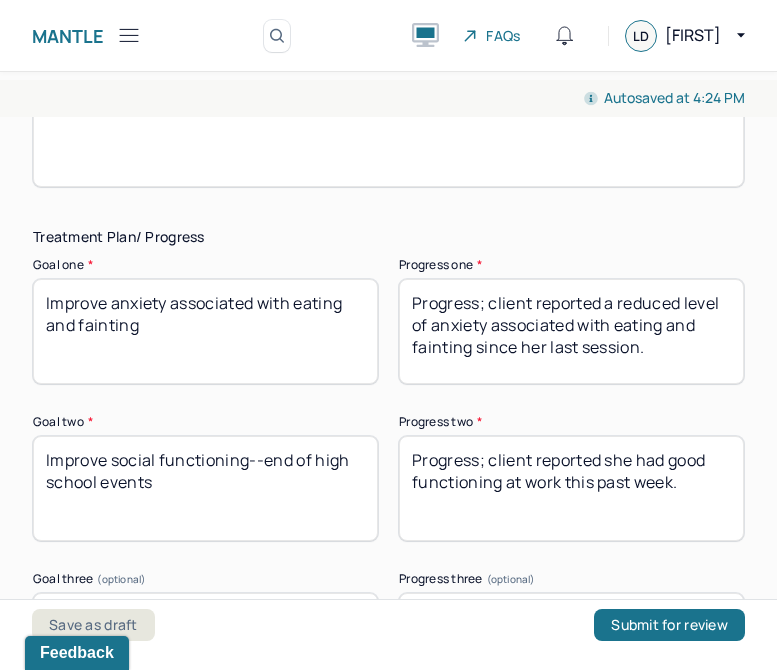 drag, startPoint x: 711, startPoint y: 497, endPoint x: 530, endPoint y: 471, distance: 182.85786 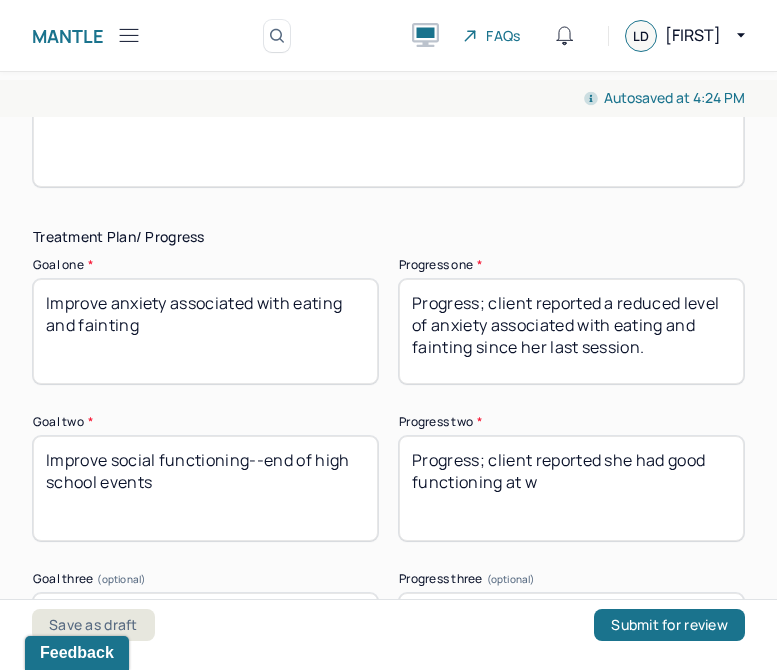 drag, startPoint x: 576, startPoint y: 476, endPoint x: 598, endPoint y: 463, distance: 25.553865 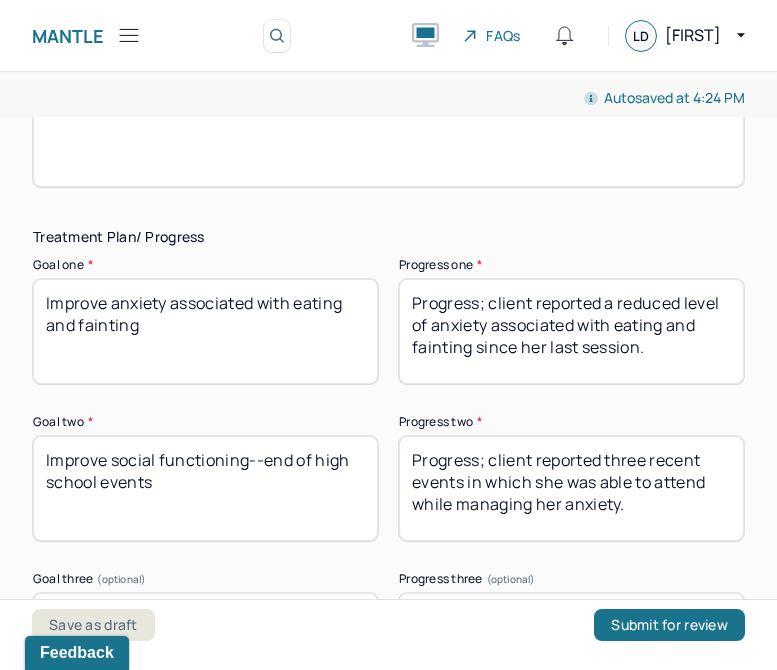 drag, startPoint x: 643, startPoint y: 458, endPoint x: 608, endPoint y: 452, distance: 35.510563 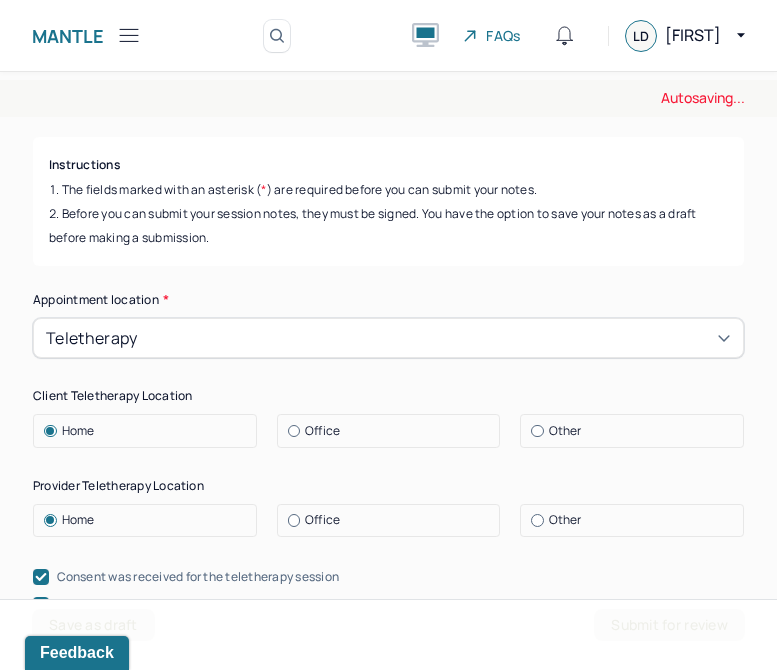 scroll, scrollTop: 0, scrollLeft: 0, axis: both 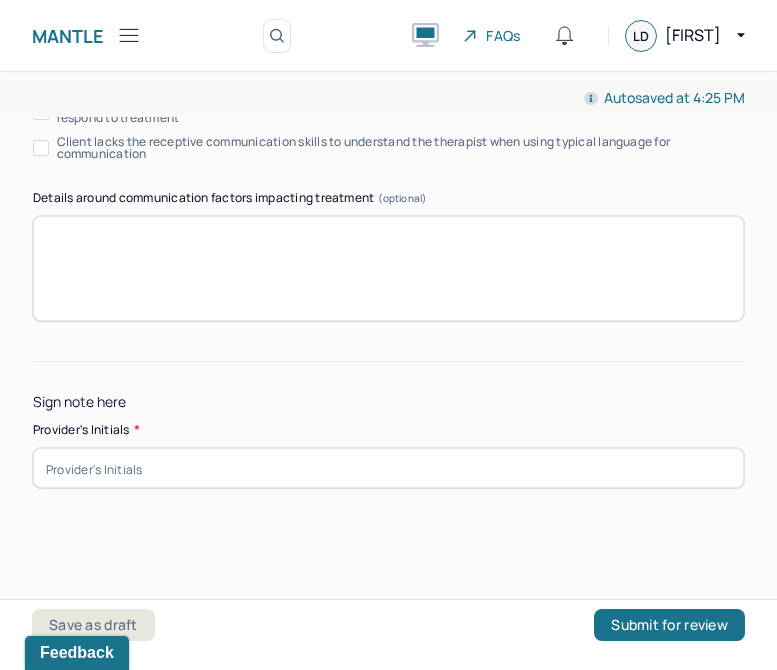 type on "Progress; client reported two recent events in which she was able to attend while managing her anxiety." 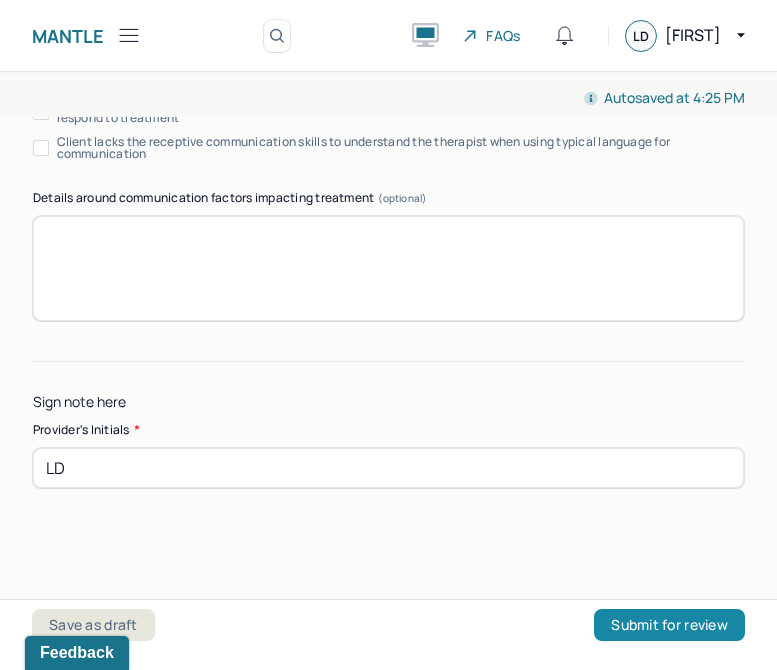 type on "LD" 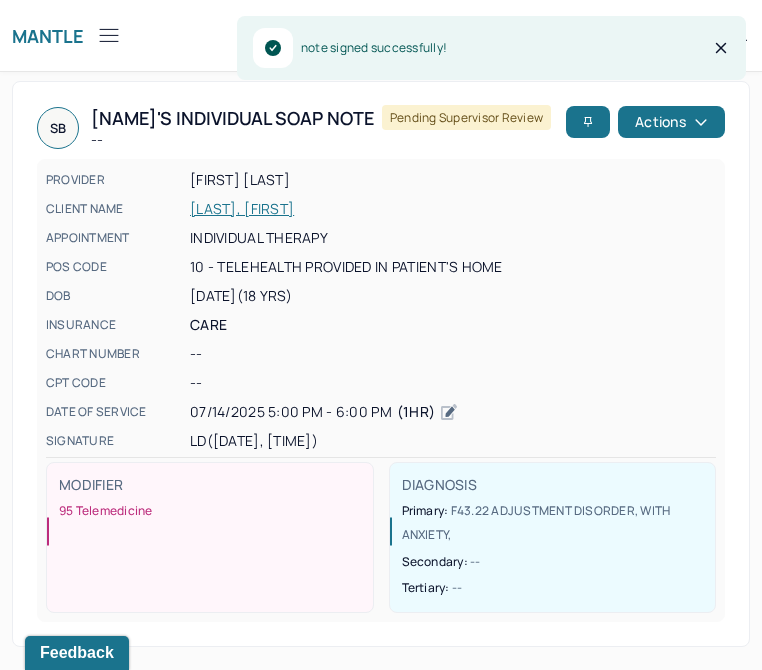 click 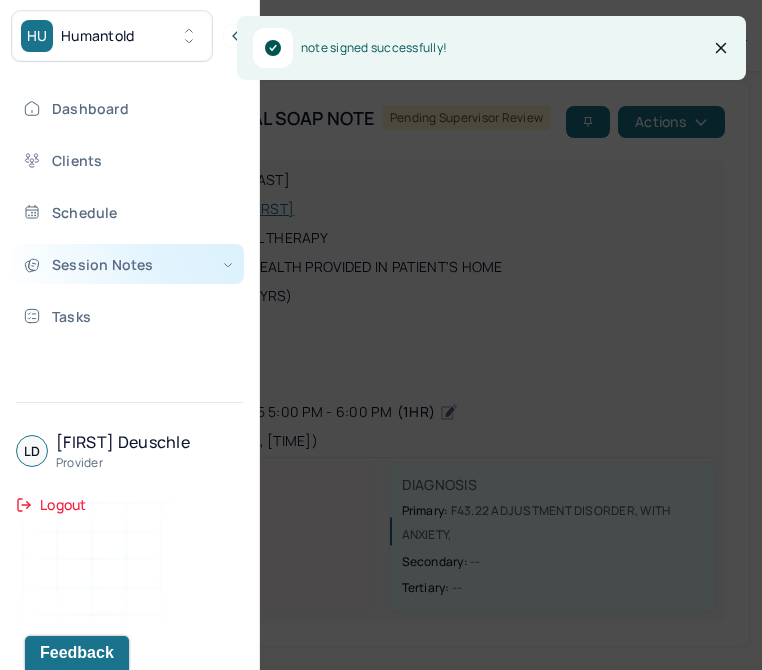 click on "Session Notes" at bounding box center (128, 264) 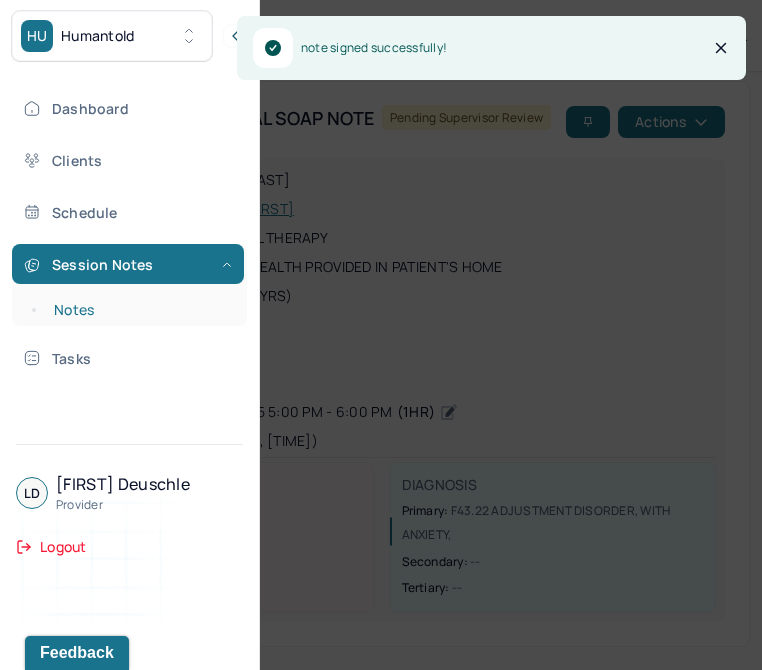 click on "Notes" at bounding box center (139, 310) 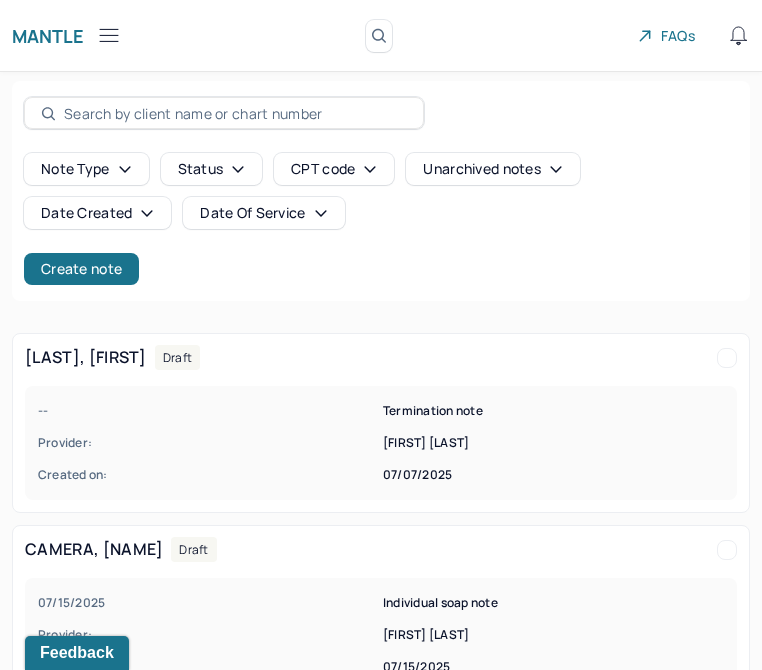 scroll, scrollTop: 61, scrollLeft: 0, axis: vertical 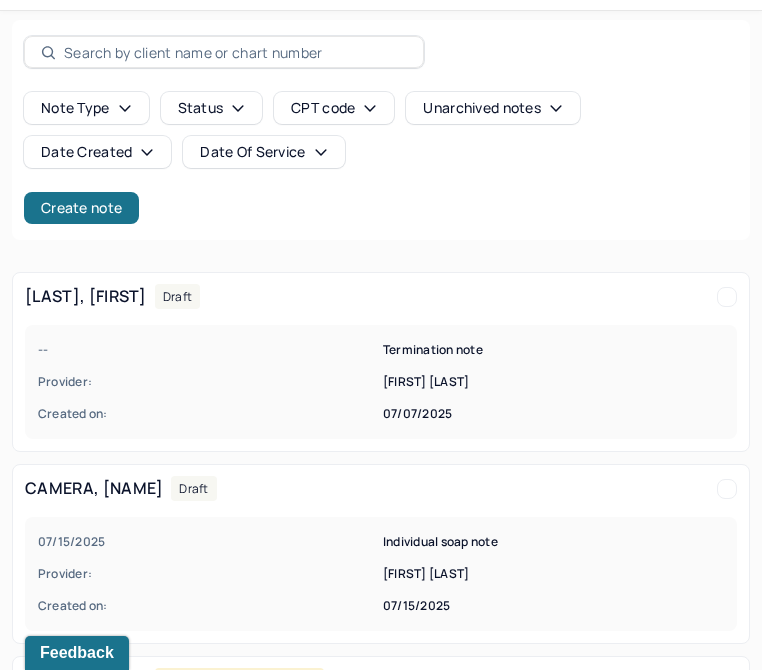 click on "Note type     Status     CPT code     Unarchived notes     Date Created     Date Of Service     Create note" at bounding box center [381, 158] 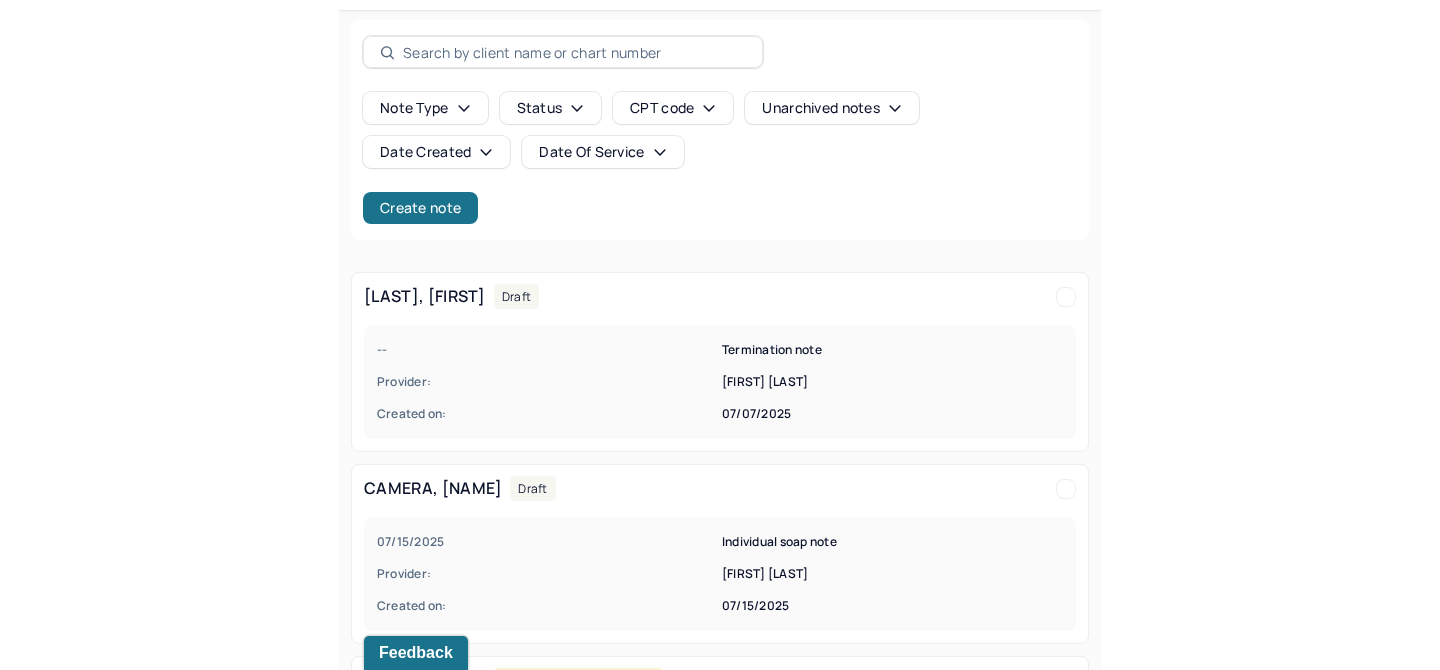 scroll, scrollTop: 0, scrollLeft: 0, axis: both 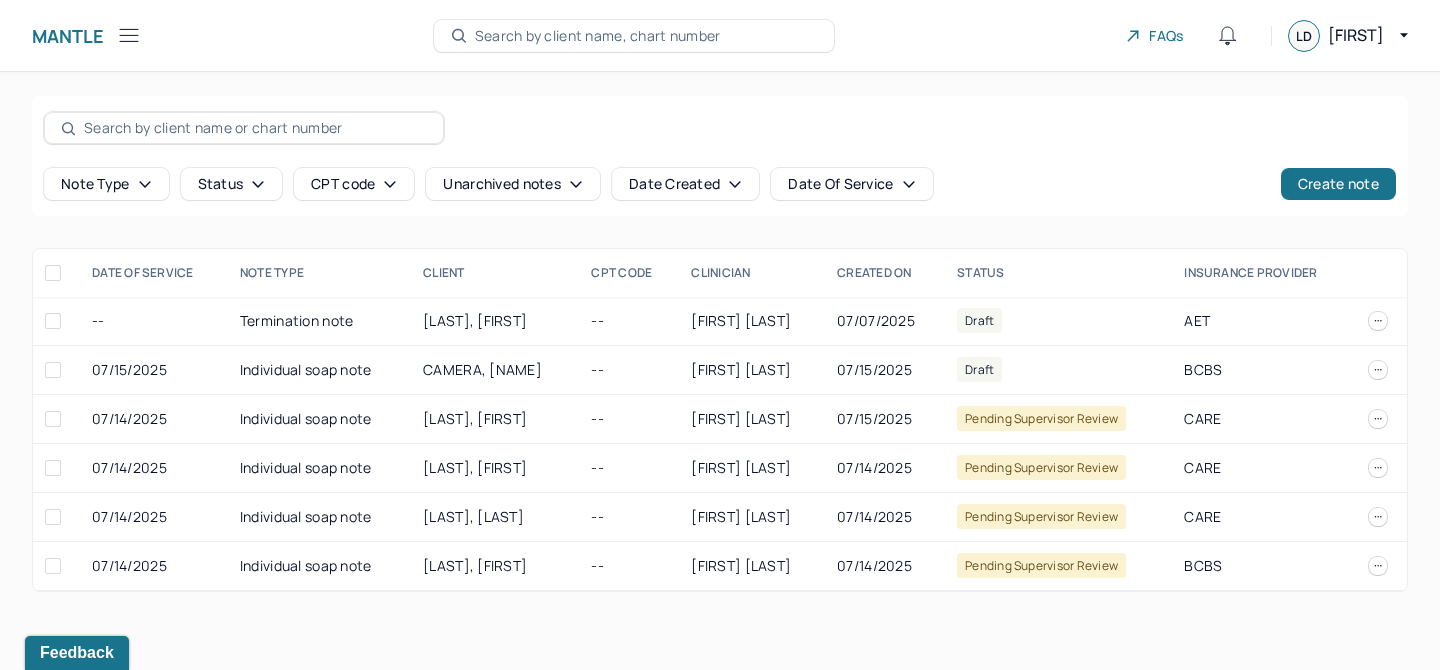 click 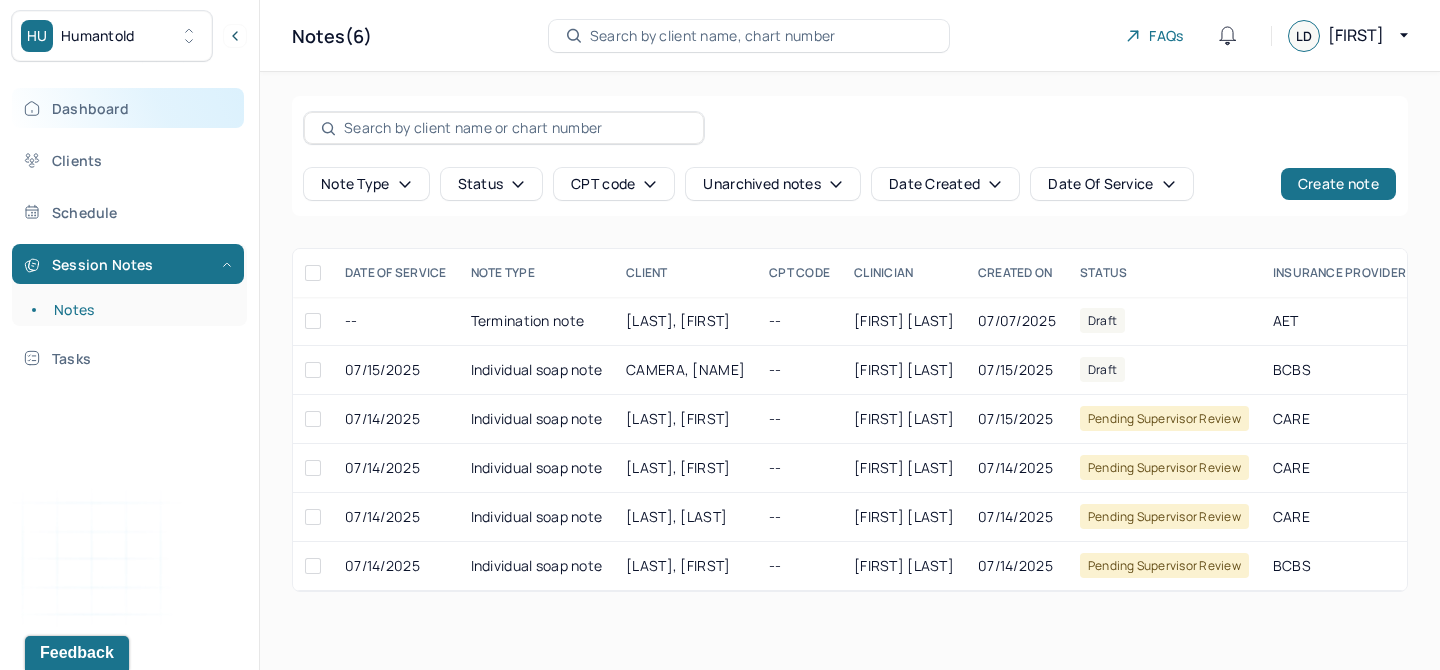 click on "Dashboard" at bounding box center (128, 108) 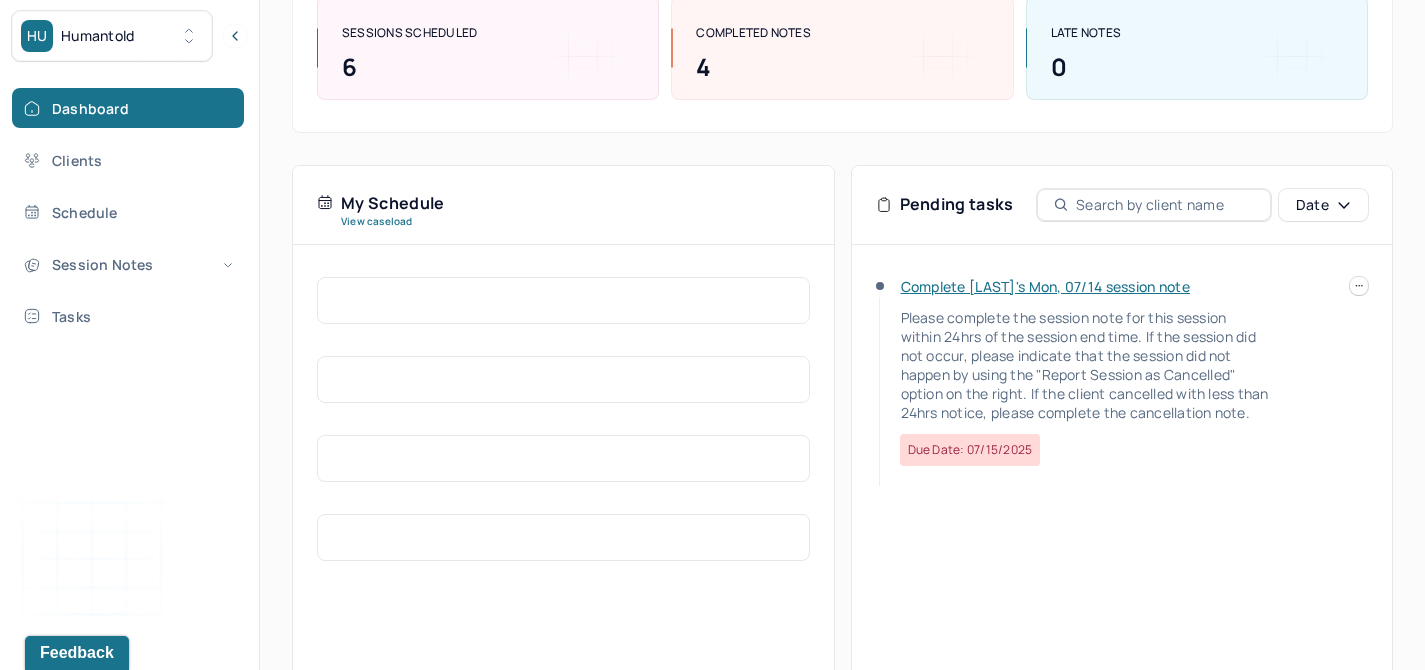 scroll, scrollTop: 273, scrollLeft: 0, axis: vertical 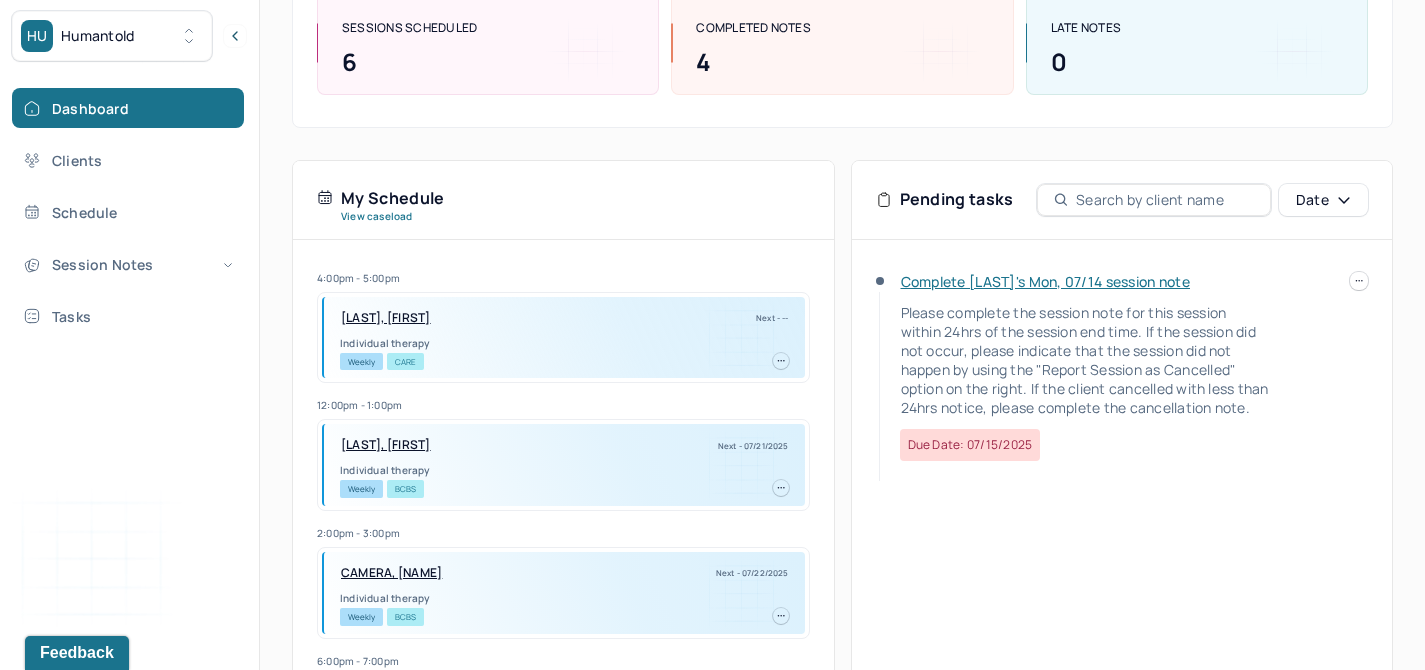 click on "HU Humantold Dashboard Clients Schedule Session Notes Tasks LD [LAST] [LAST] provider Logout Search by client name, chart number FAQs LD [LAST] Let’s get you started 🚀 You can manage your caseload and availability here this week SESSIONS SCHEDULED 6 COMPLETED NOTES 4 LATE NOTES 0 My Schedule View caseload 4:00pm - 5:00pm LI, [LAST] Next - -- Individual therapy Weekly CARE 12:00pm - 1:00pm [LAST], [LAST] Next - 07/21/2025 Individual therapy Weekly BCBS 2:00pm - 3:00pm [LAST], [LAST] Next - 07/22/2025 Individual therapy Weekly BCBS 6:00pm - 7:00pm [LAST], [LAST] Next - 07/23/2025 Child therapy Weekly CARE 3:00pm - 4:00pm [LAST], [LAST] Next - 08/01/2025 Individual therapy Weekly Pending Task CARE 5:00pm - 6:00pm [LAST], [LAST] Next - 08/08/2025 Individual therapy Weekly Pending Task CARE 2:00pm - 3:00pm [LAST], [LAST] Next - 09/11/2025 Individual therapy Weekly UHC 12:00pm - 1:00pm [LAST], [LAST] Bi-Weekly" at bounding box center (712, 310) 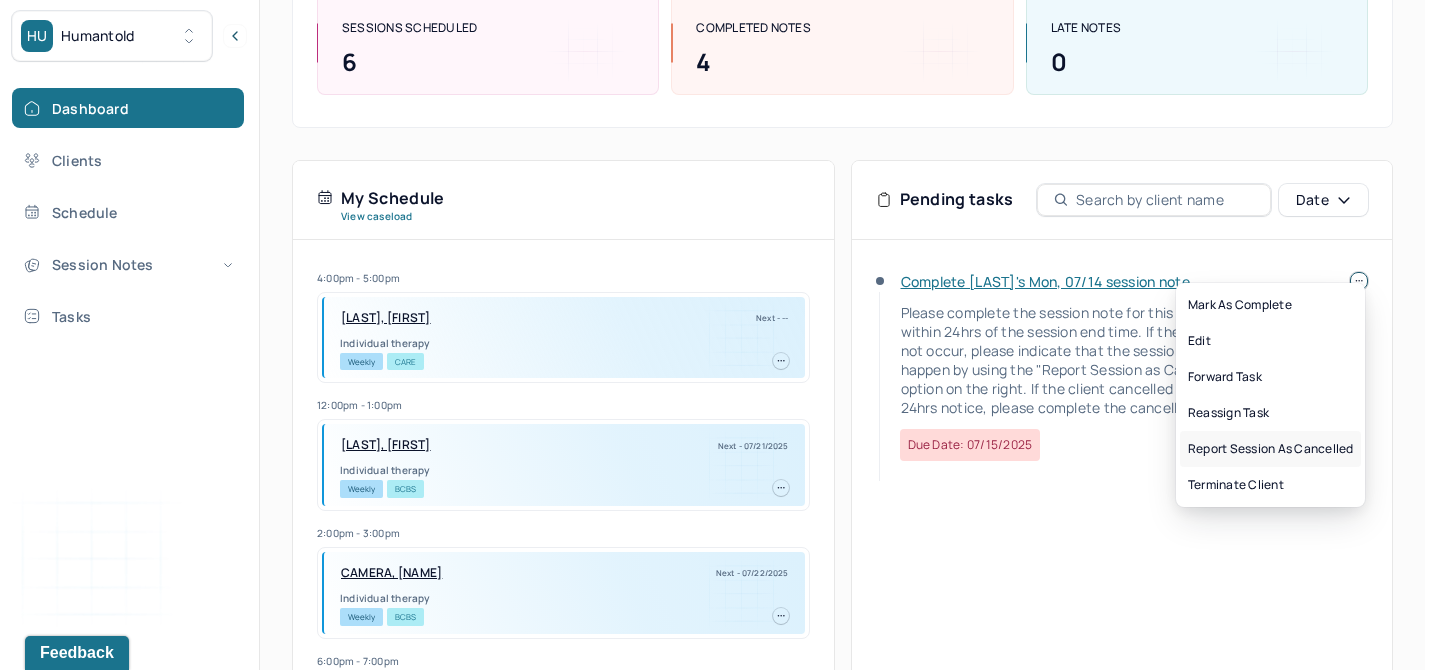 click on "Report session as cancelled" at bounding box center (1270, 449) 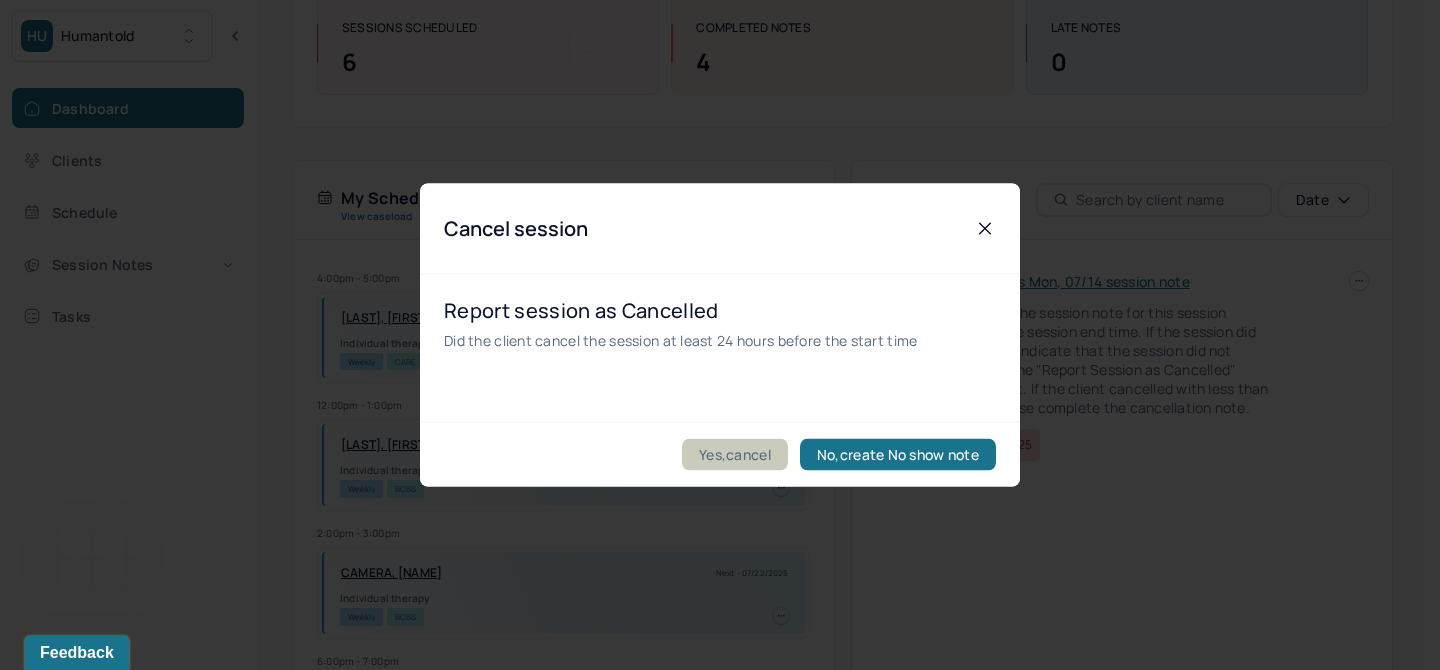 click on "Yes,cancel" at bounding box center [735, 455] 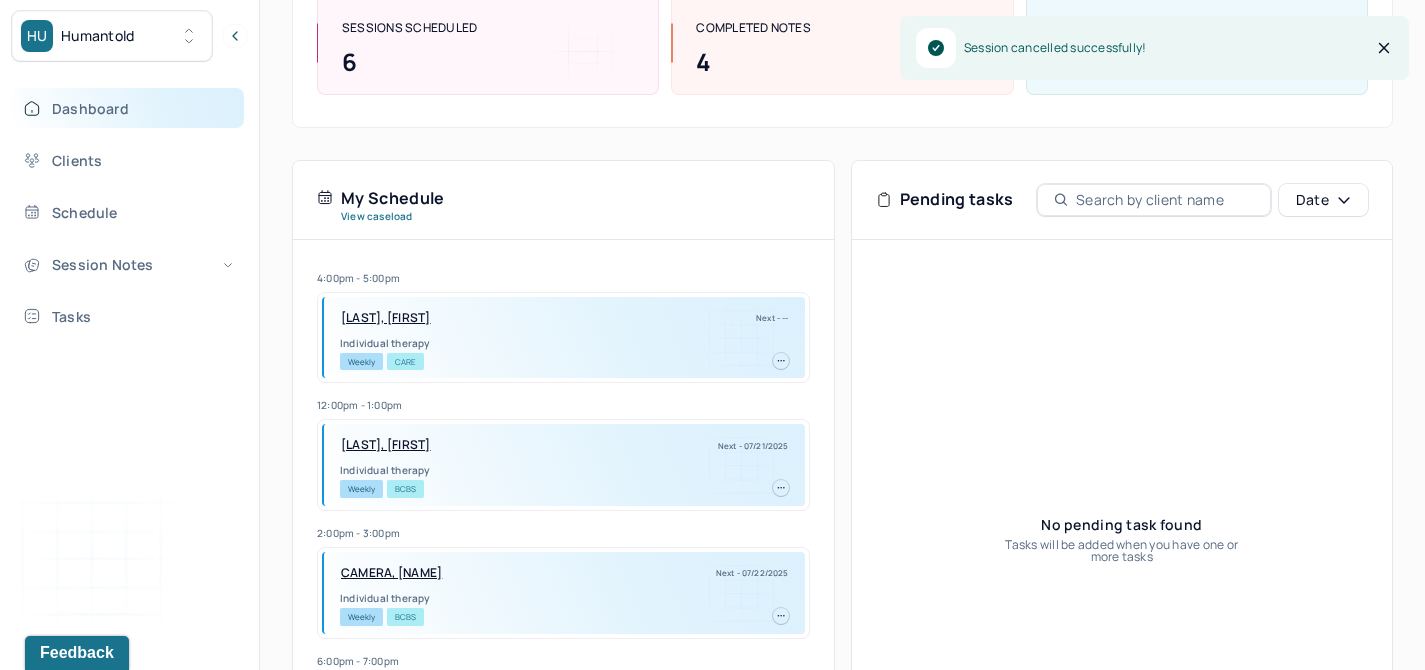 click on "Dashboard" at bounding box center (128, 108) 